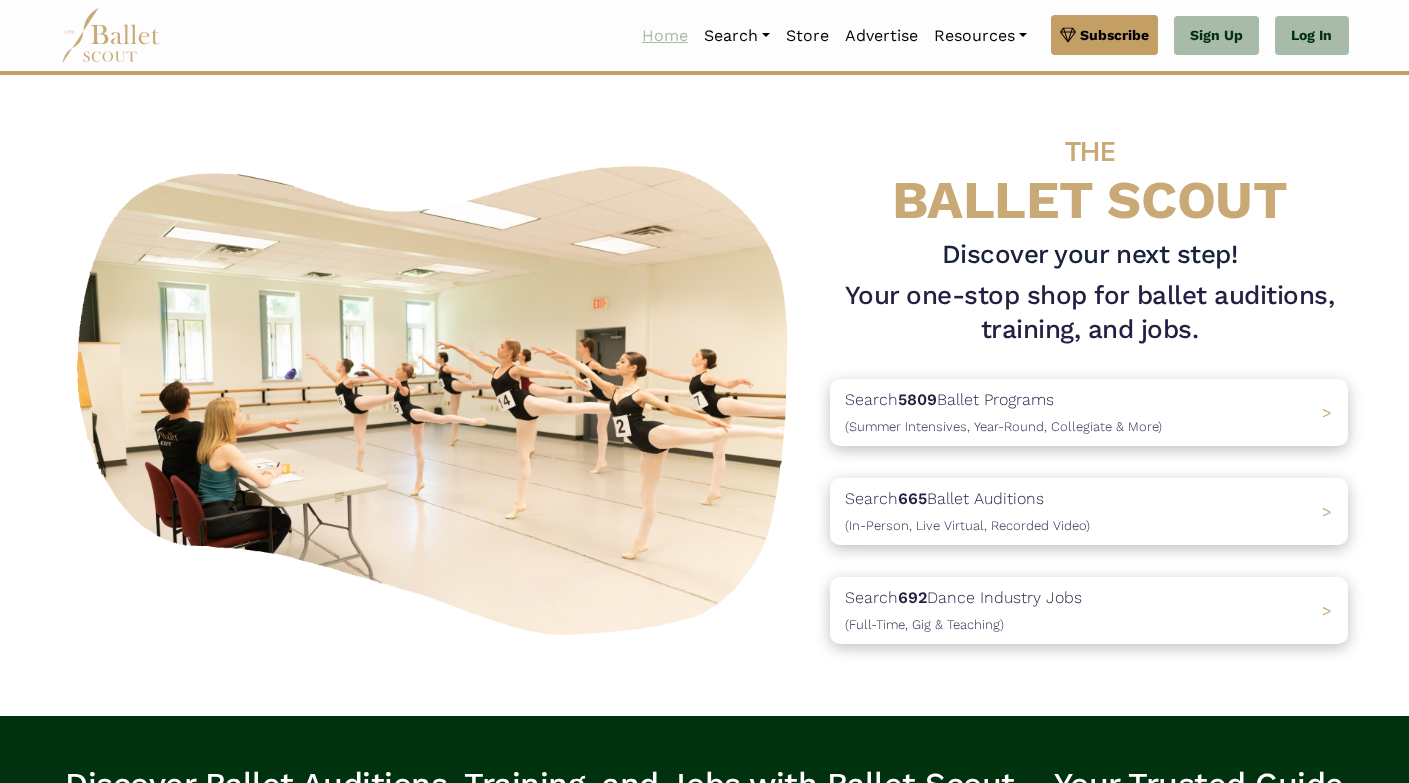 scroll, scrollTop: 0, scrollLeft: 0, axis: both 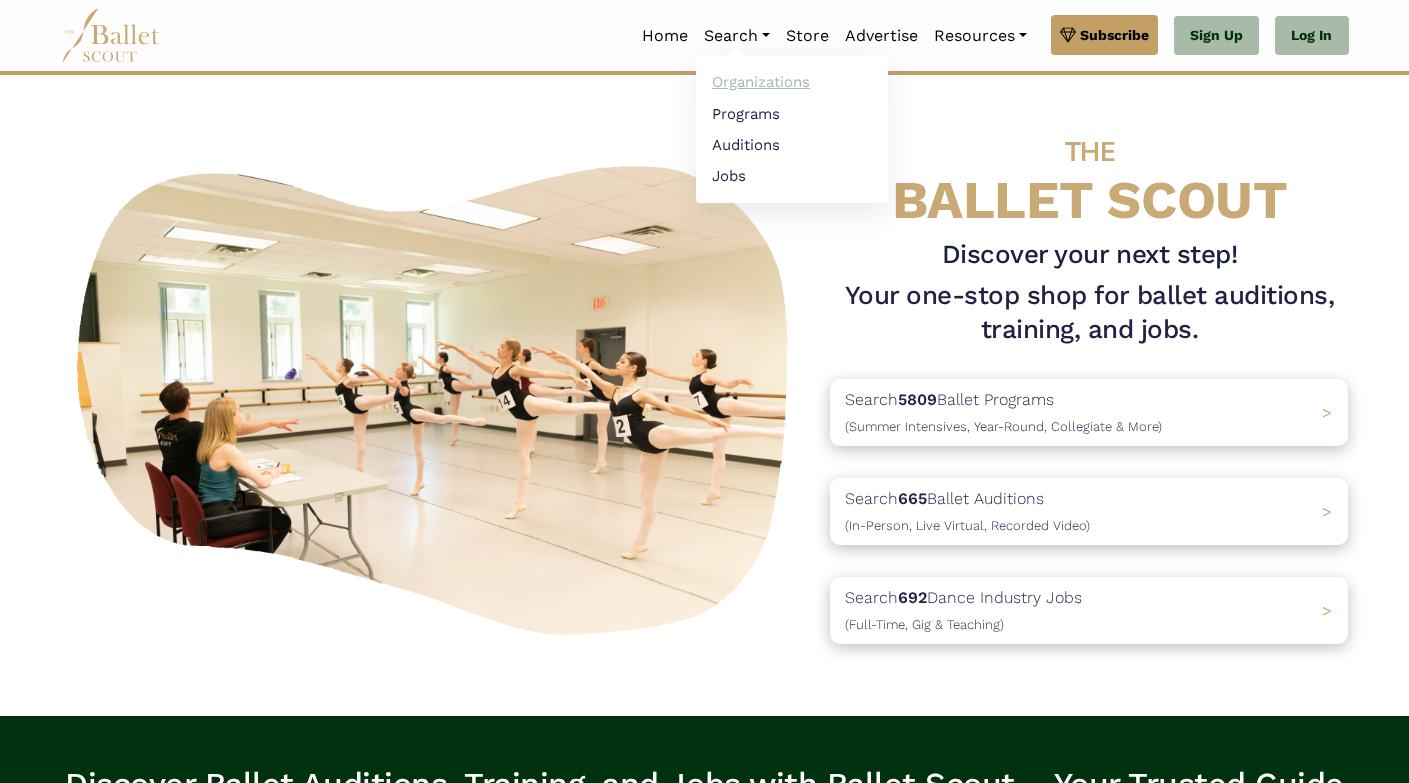 click on "Organizations" at bounding box center (792, 82) 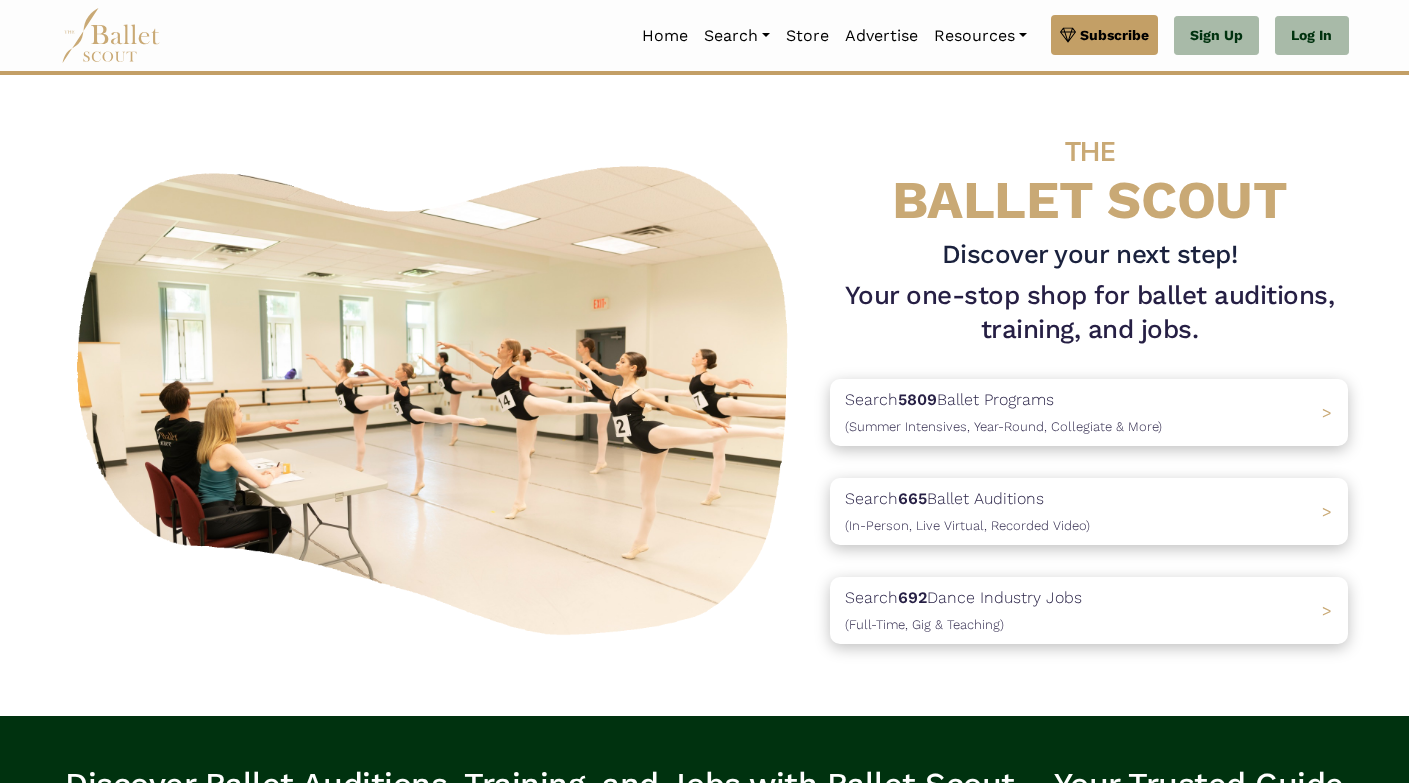 scroll, scrollTop: 0, scrollLeft: 0, axis: both 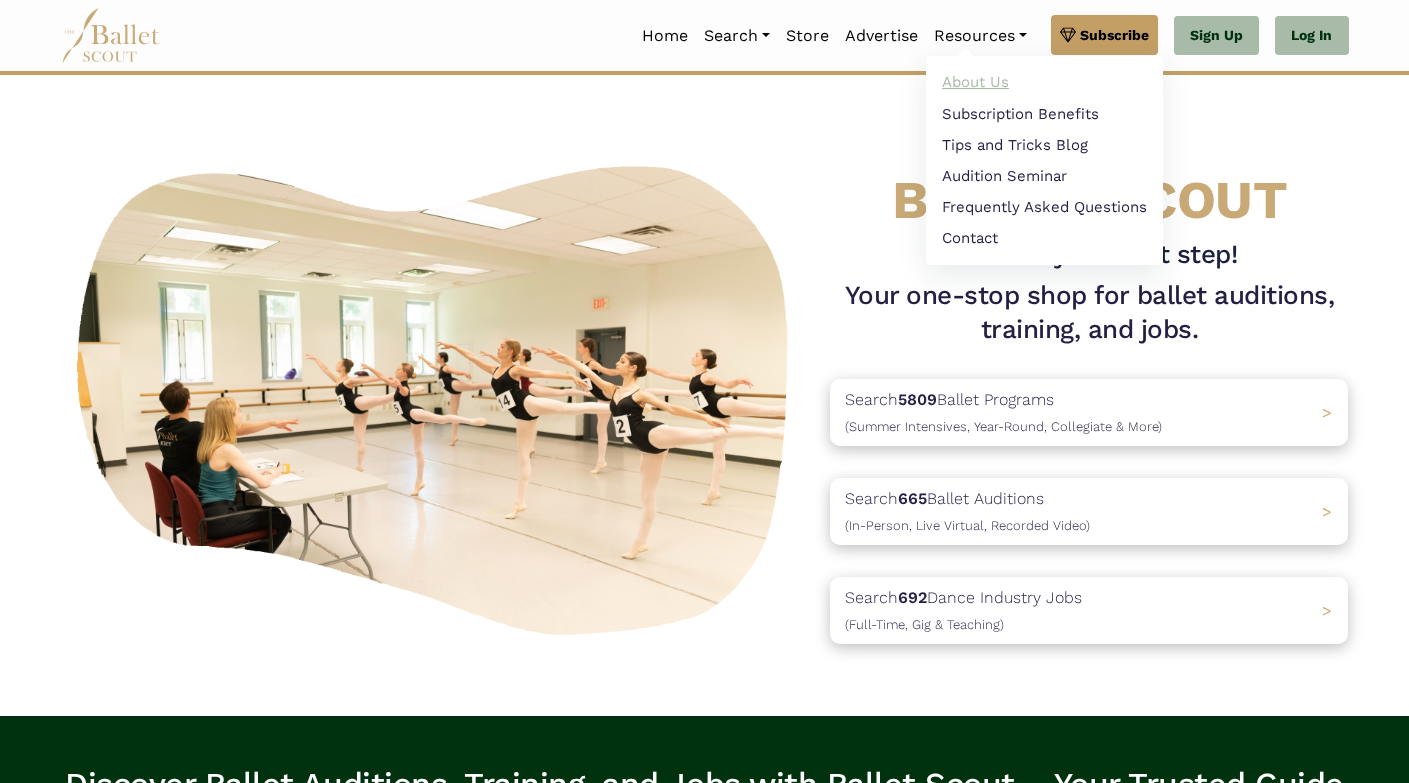 click on "About Us" at bounding box center [1044, 82] 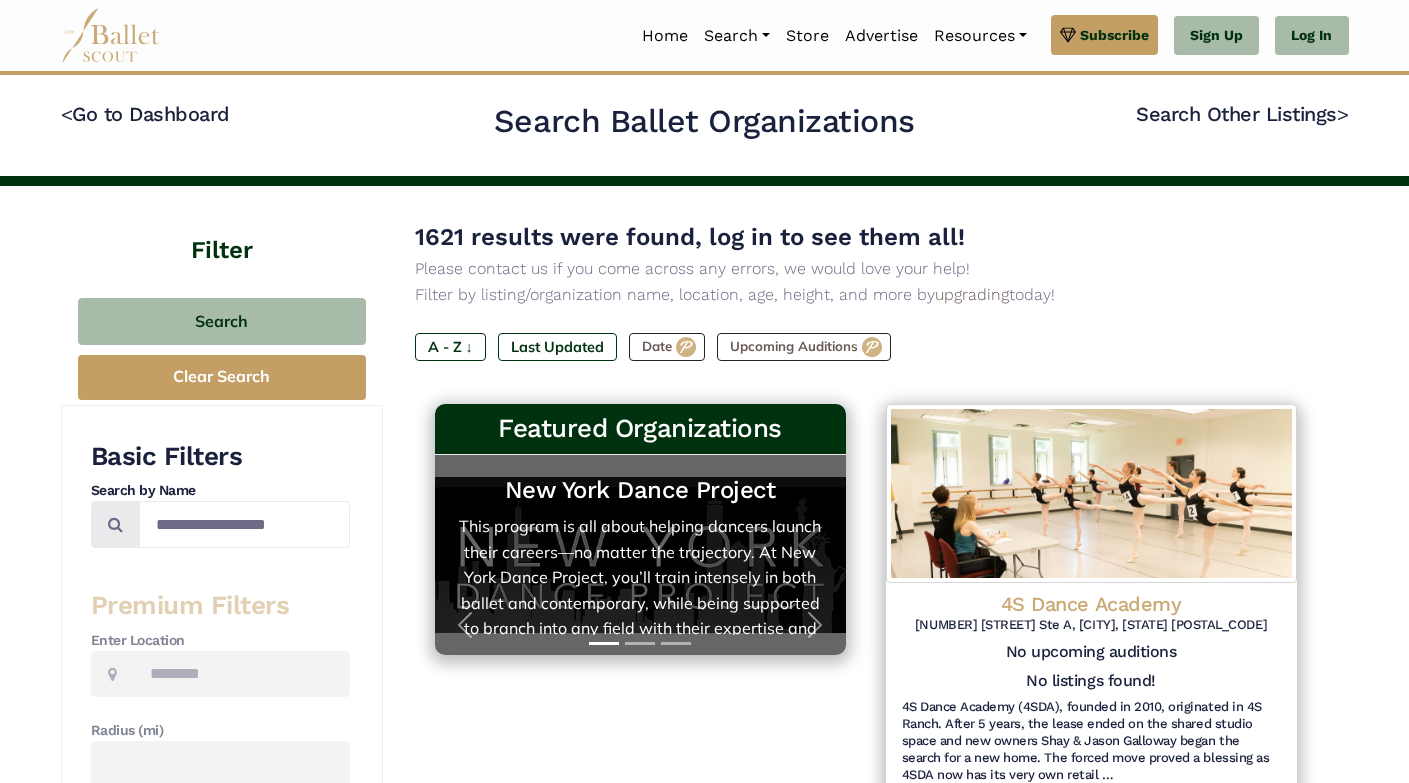 scroll, scrollTop: 0, scrollLeft: 0, axis: both 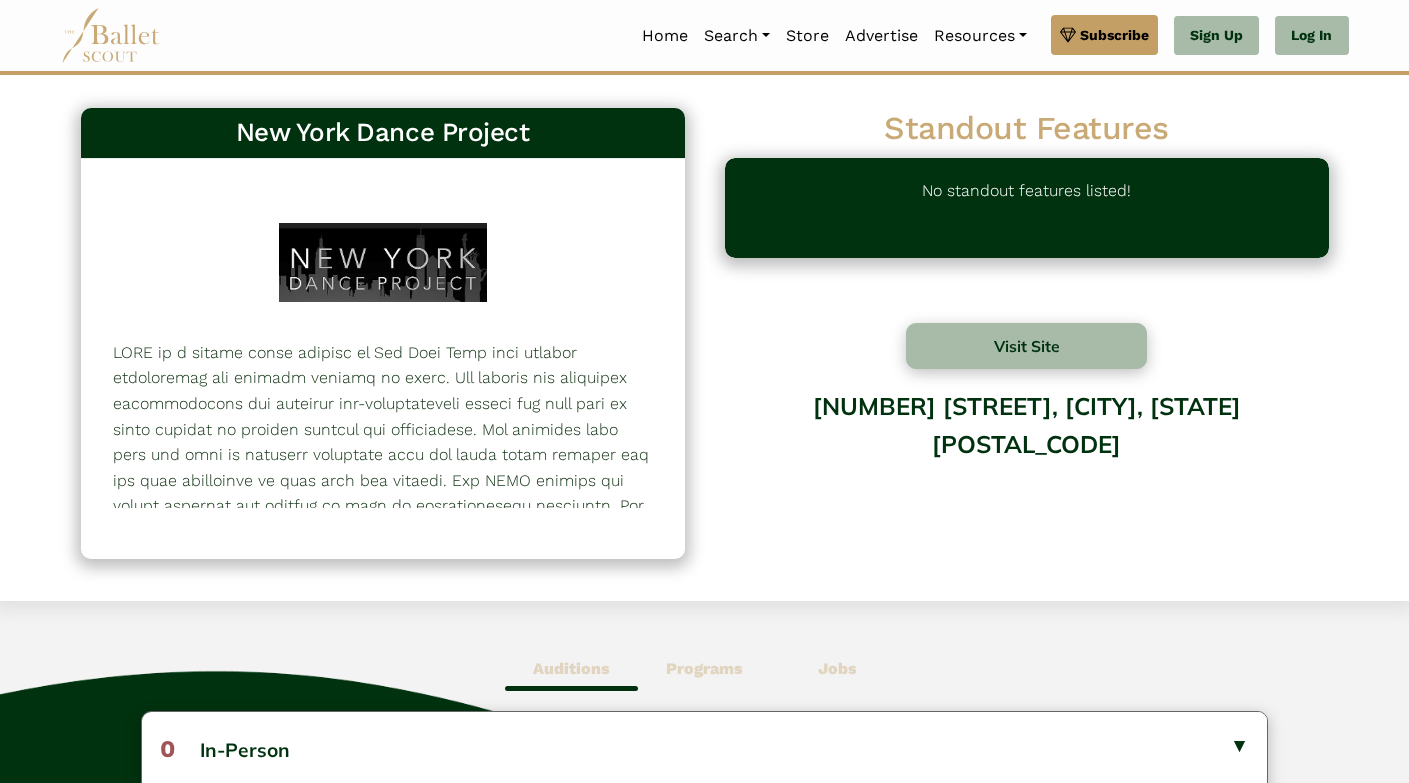 click at bounding box center [383, 557] 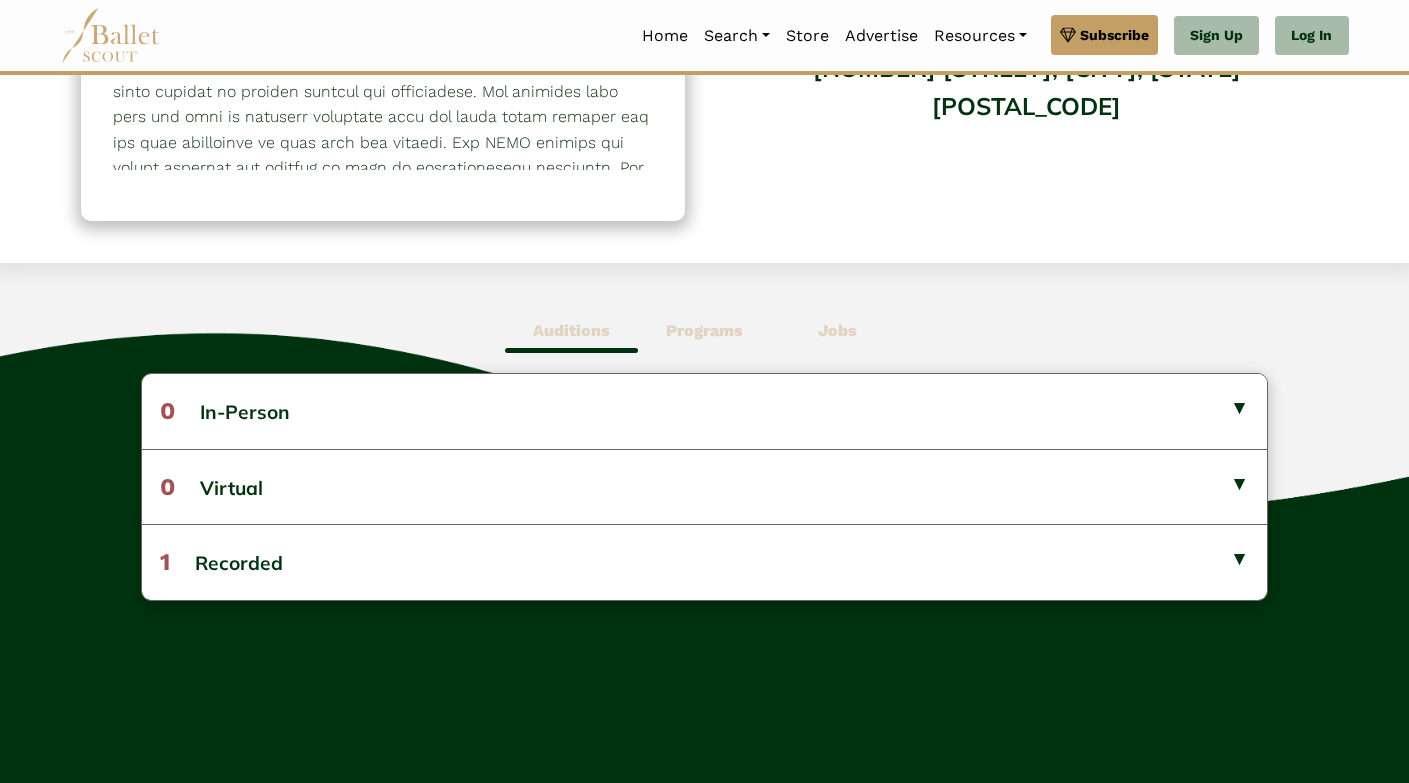 scroll, scrollTop: 372, scrollLeft: 0, axis: vertical 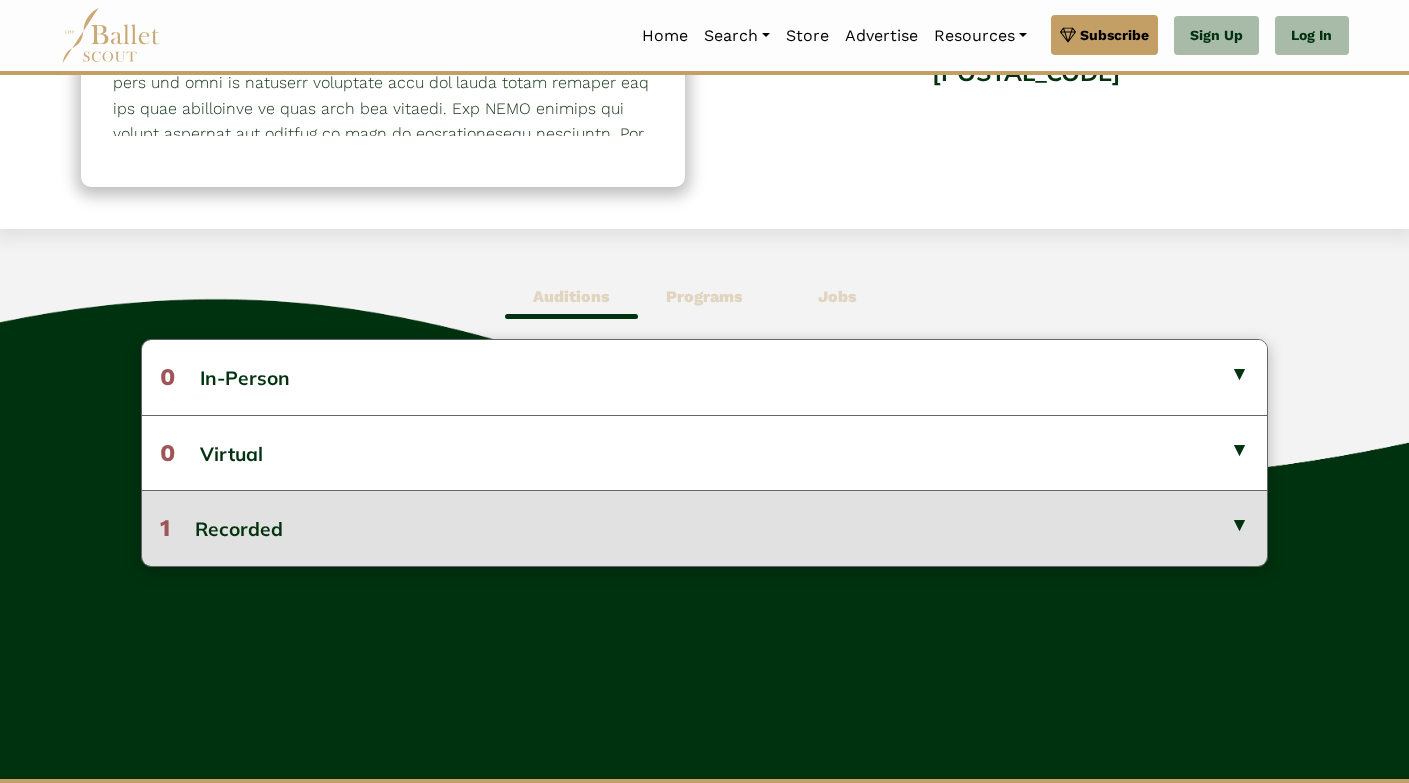 click on "1   Recorded" at bounding box center (704, 527) 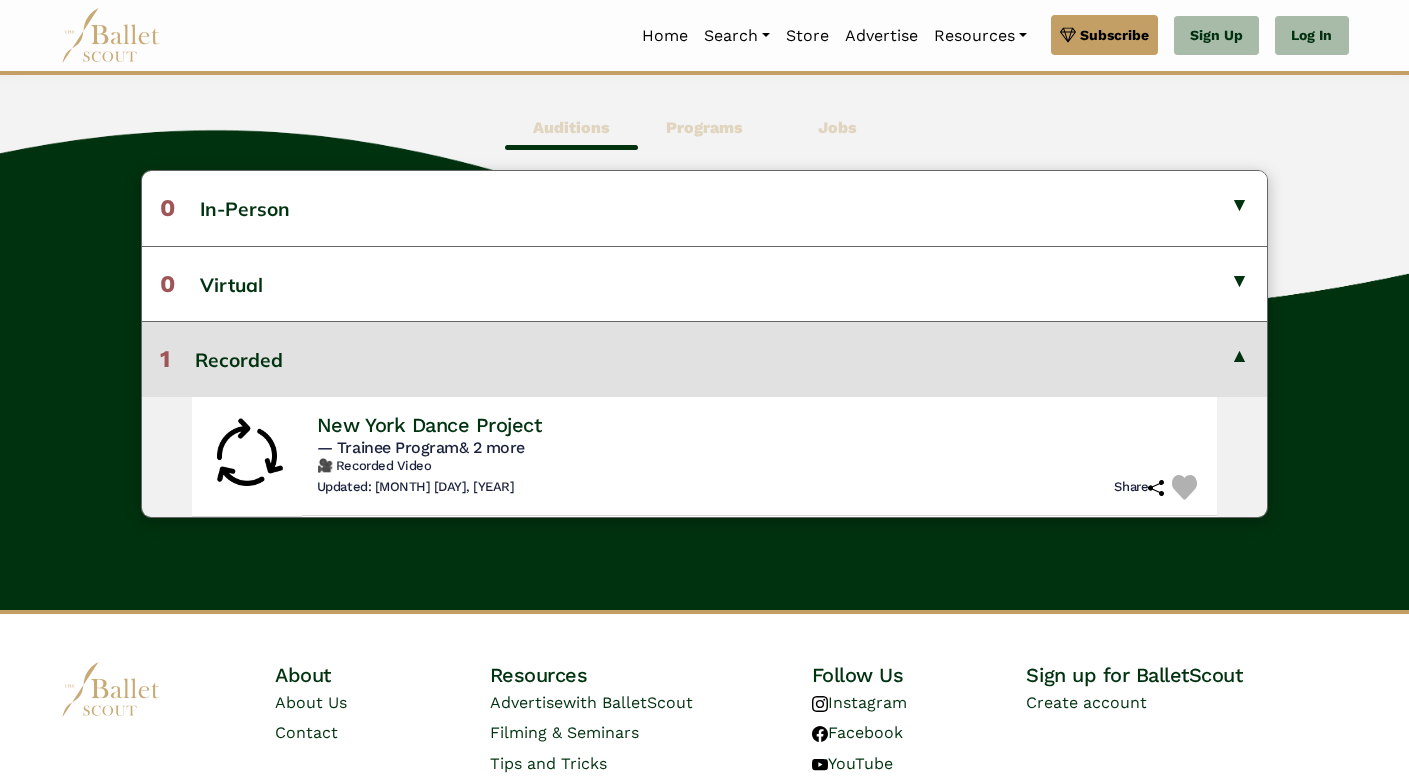 scroll, scrollTop: 548, scrollLeft: 0, axis: vertical 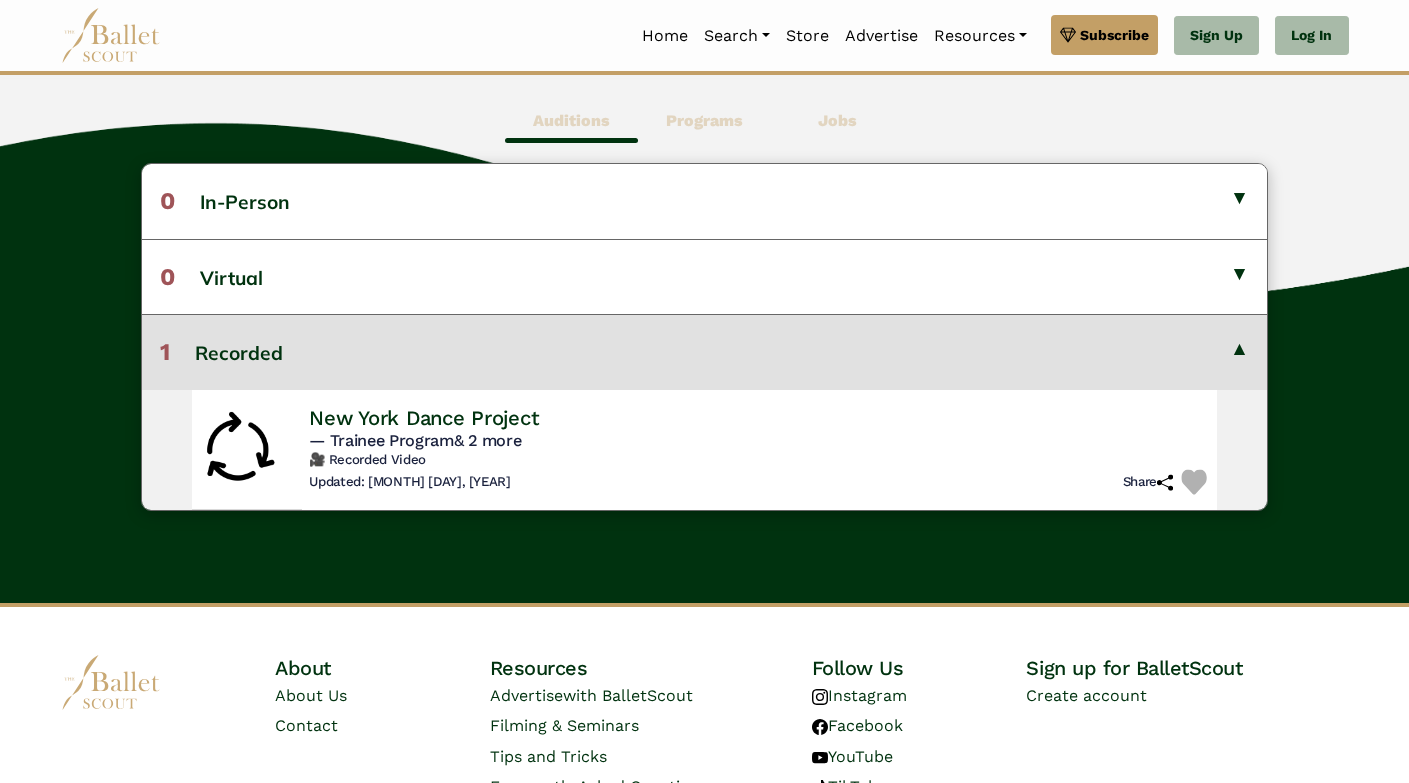 click on "New York Dance Project" at bounding box center [423, 417] 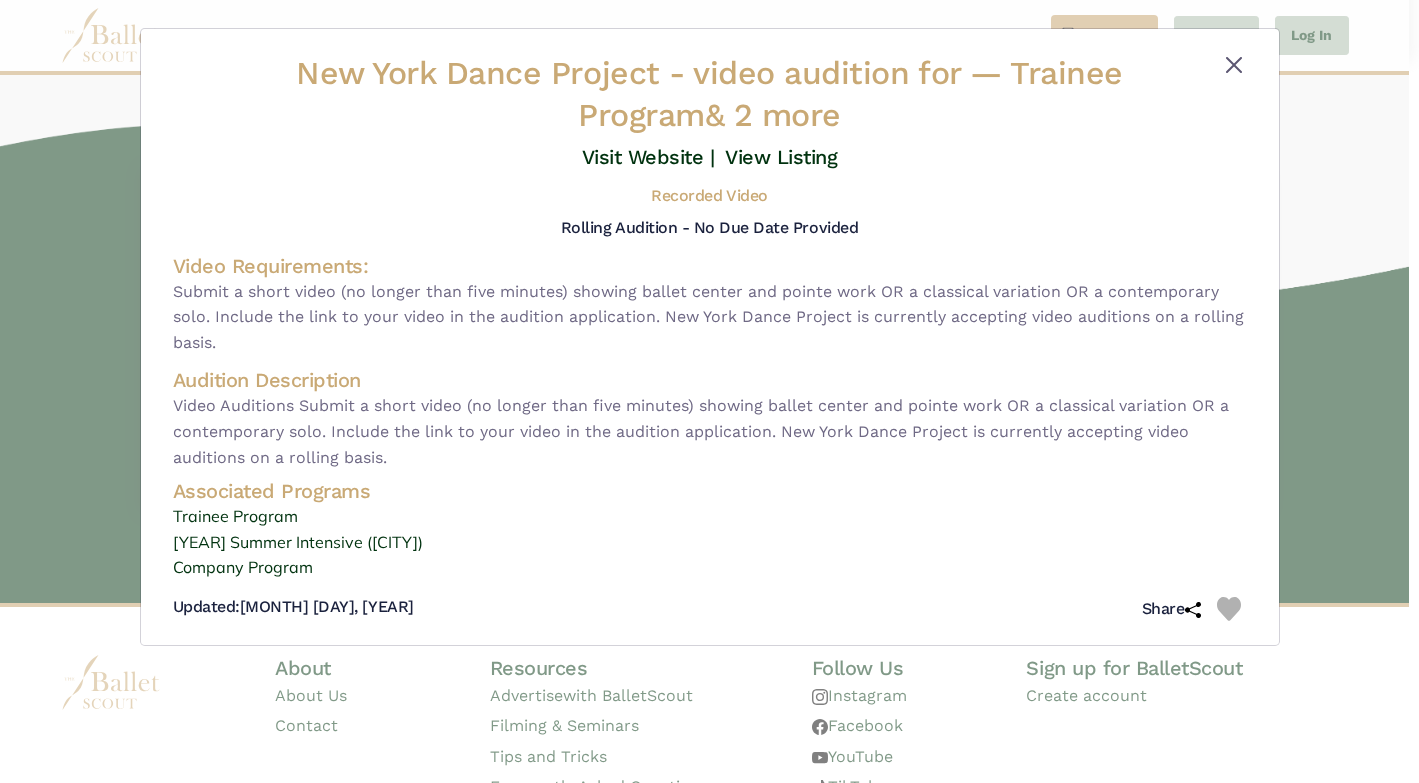 click at bounding box center (1234, 65) 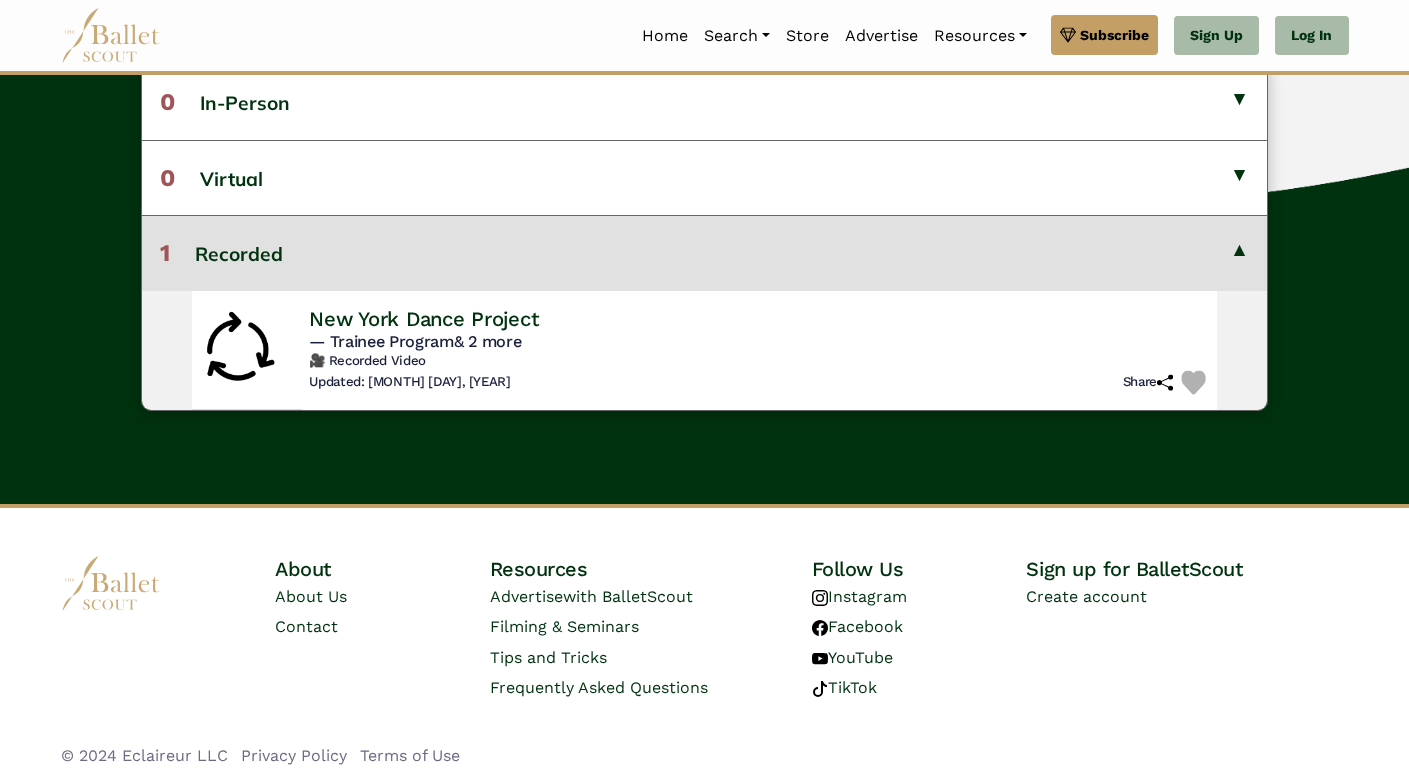 scroll, scrollTop: 646, scrollLeft: 0, axis: vertical 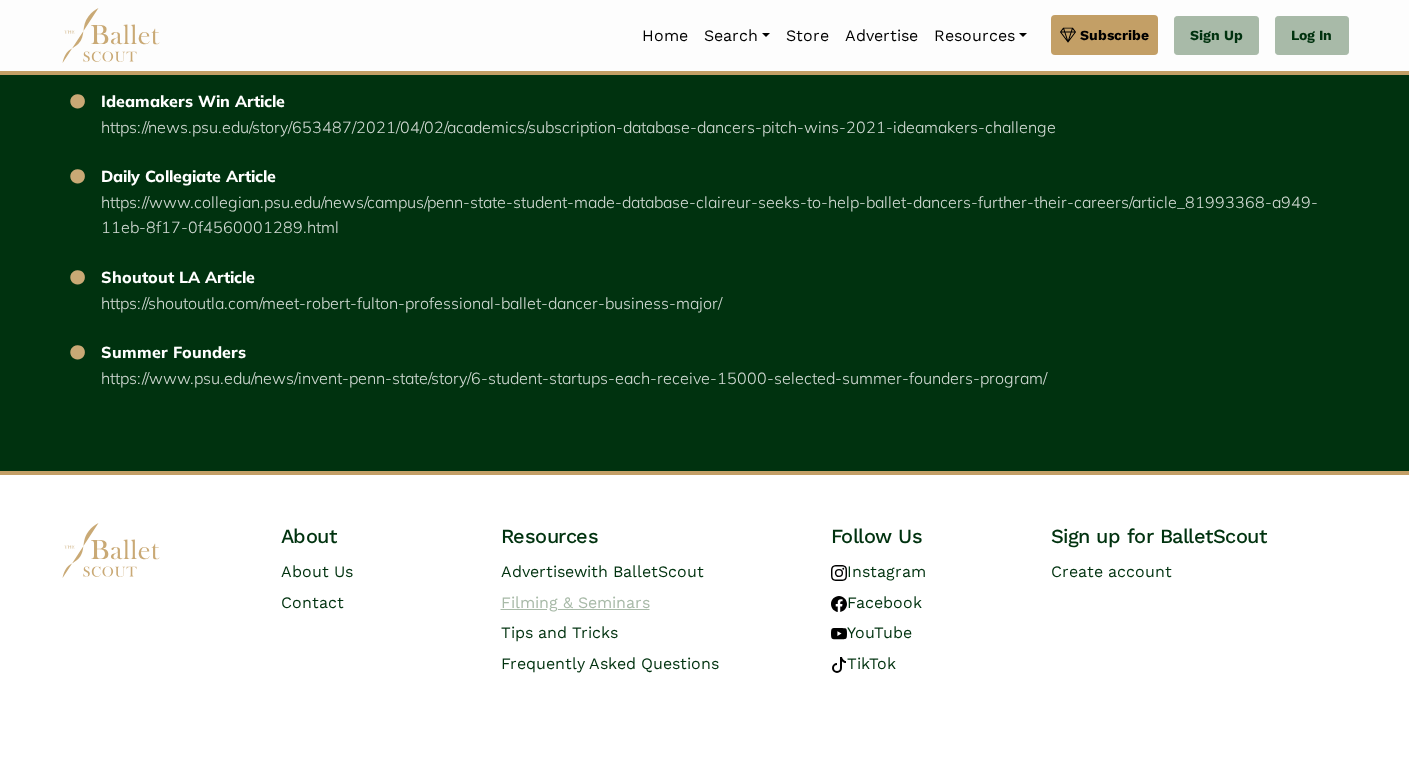 click on "Filming & Seminars" at bounding box center (575, 602) 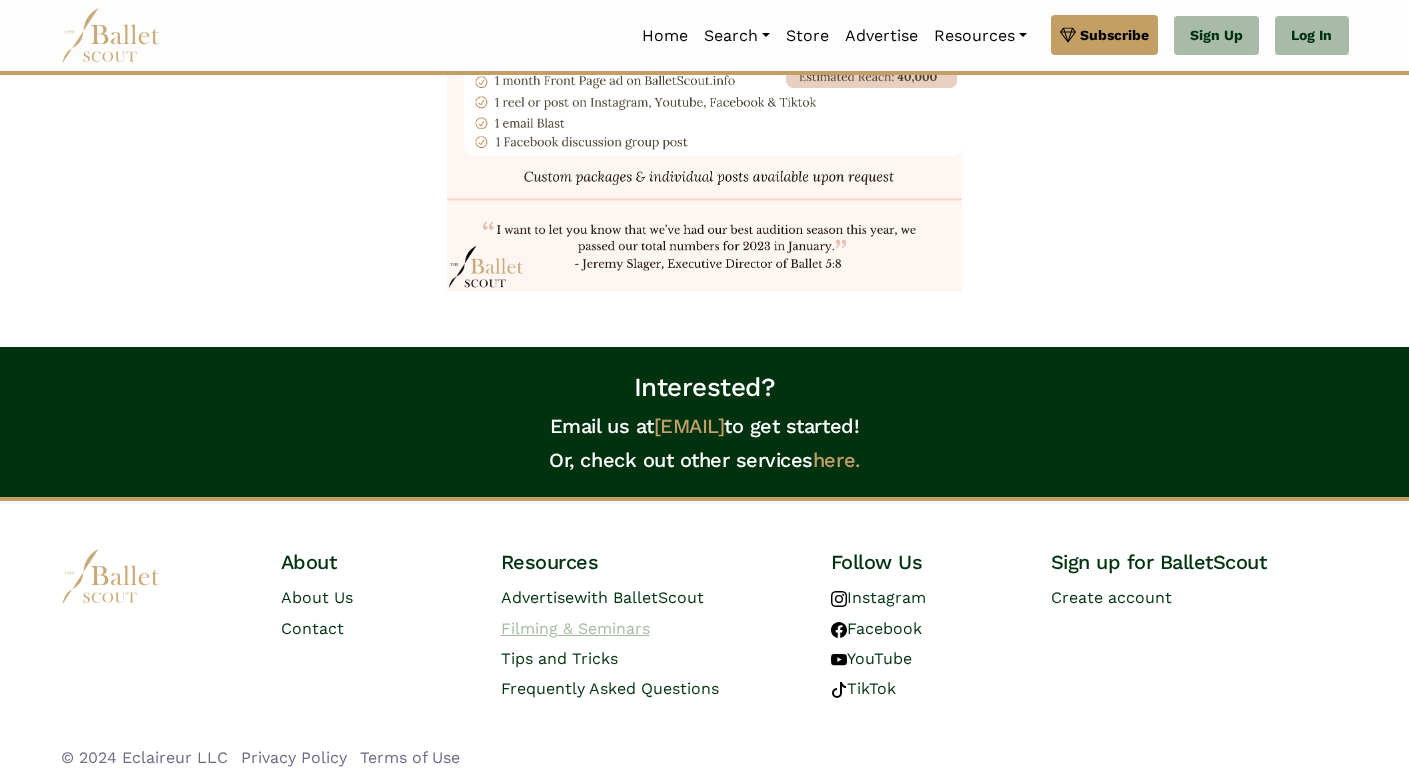 scroll, scrollTop: 2726, scrollLeft: 0, axis: vertical 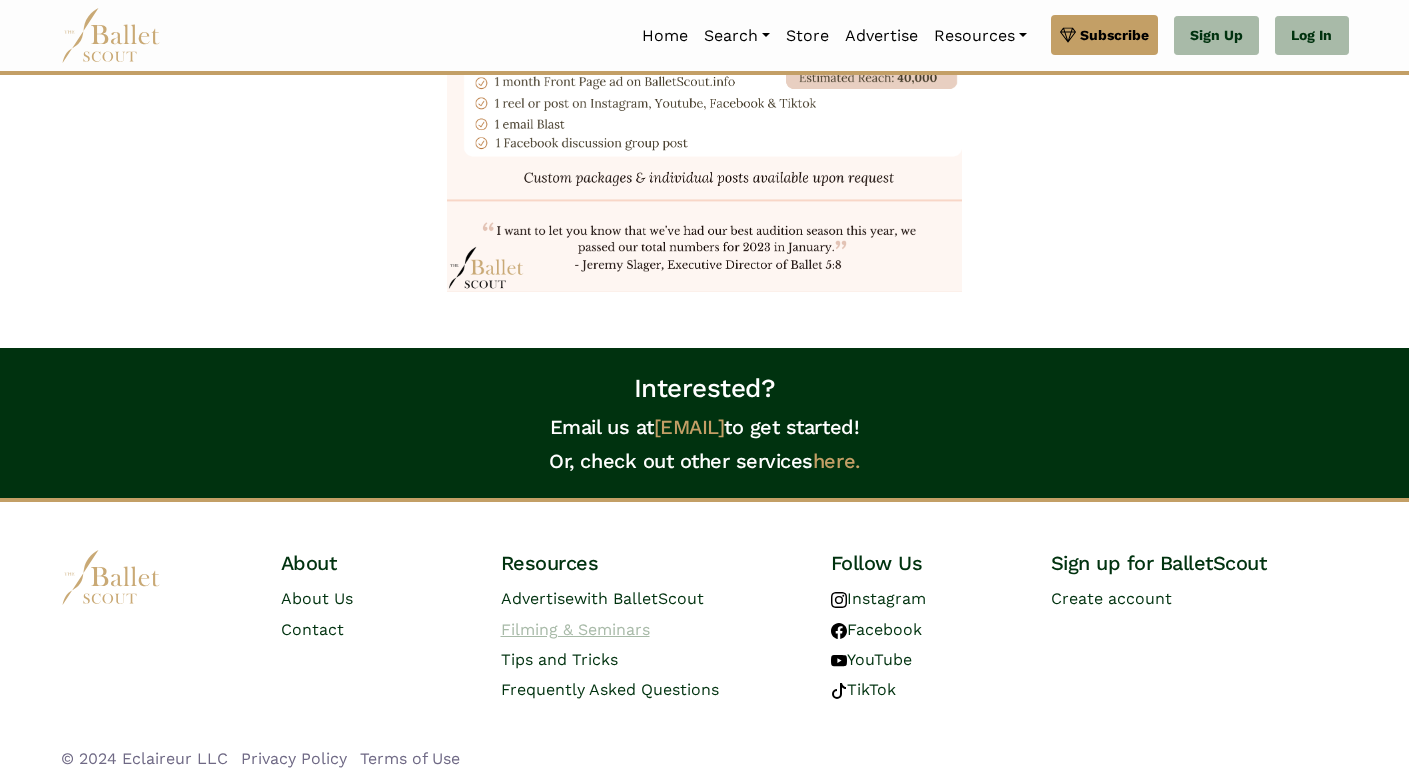 click on "Filming & Seminars" at bounding box center (575, 629) 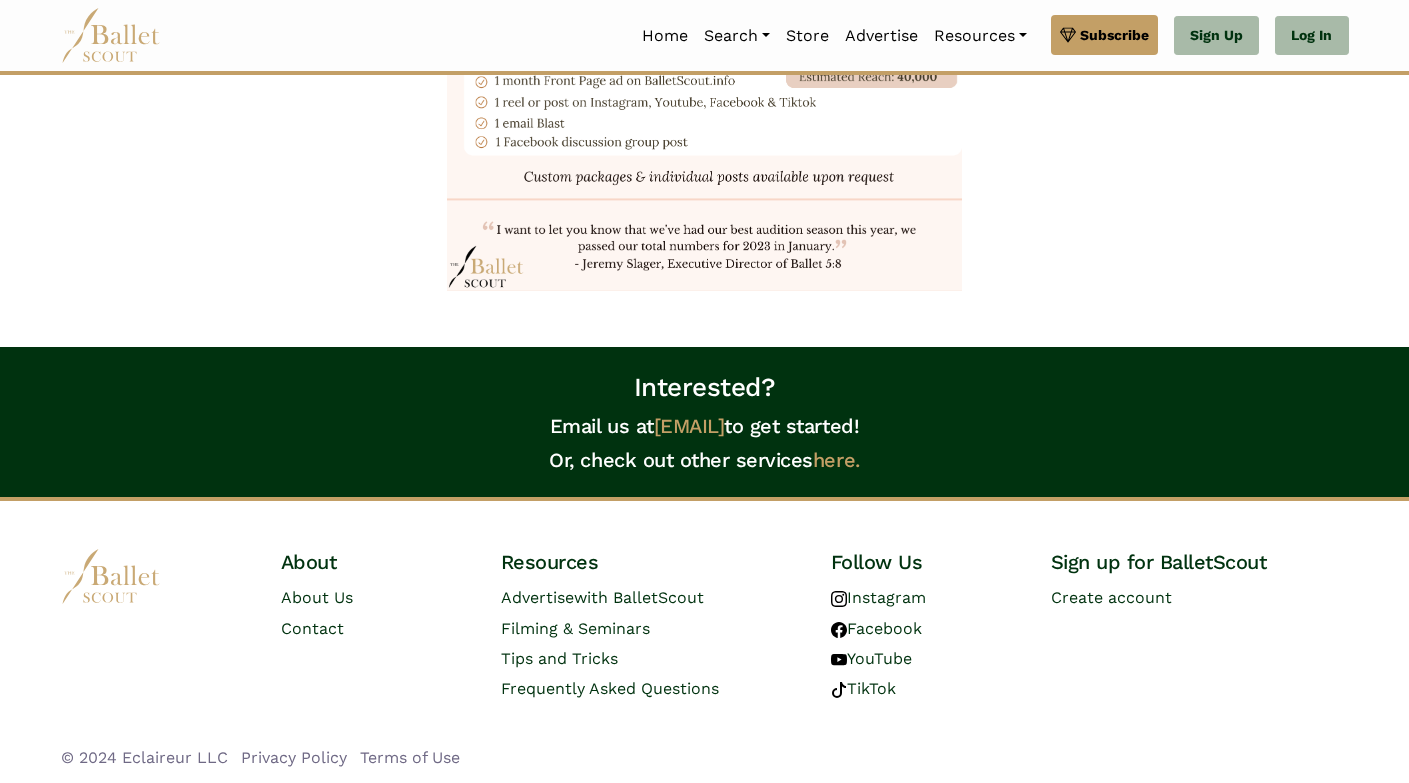 scroll, scrollTop: 2726, scrollLeft: 0, axis: vertical 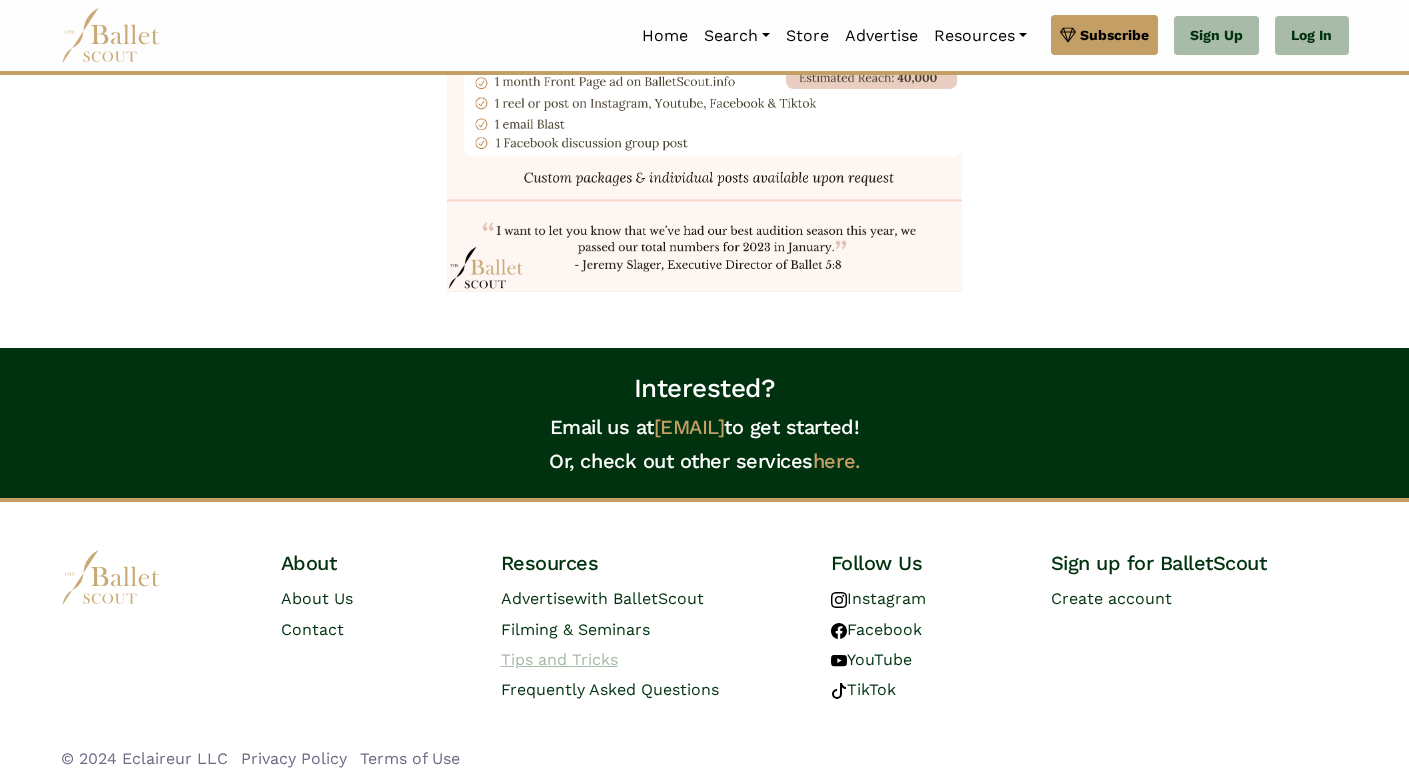 click on "Tips and
Tricks" at bounding box center (559, 659) 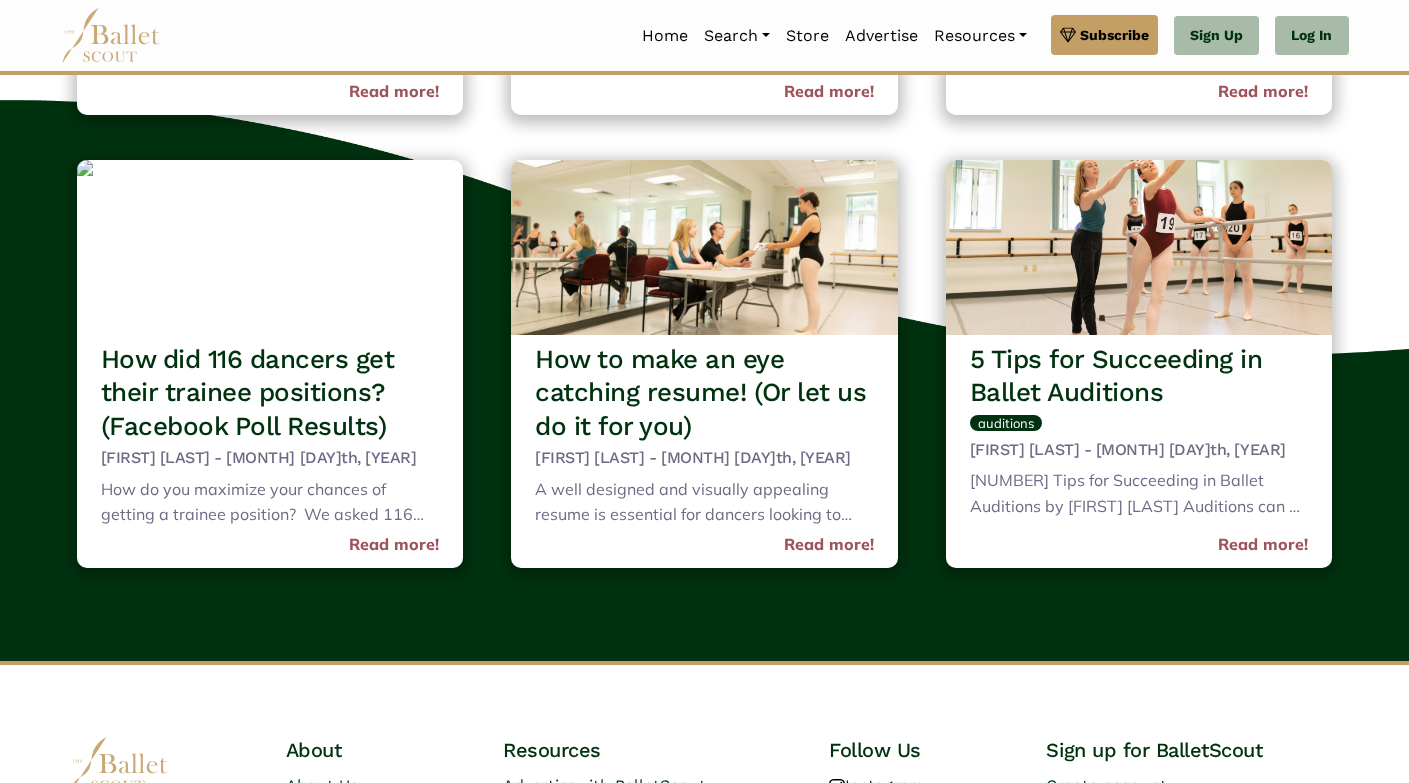scroll, scrollTop: 25285, scrollLeft: 0, axis: vertical 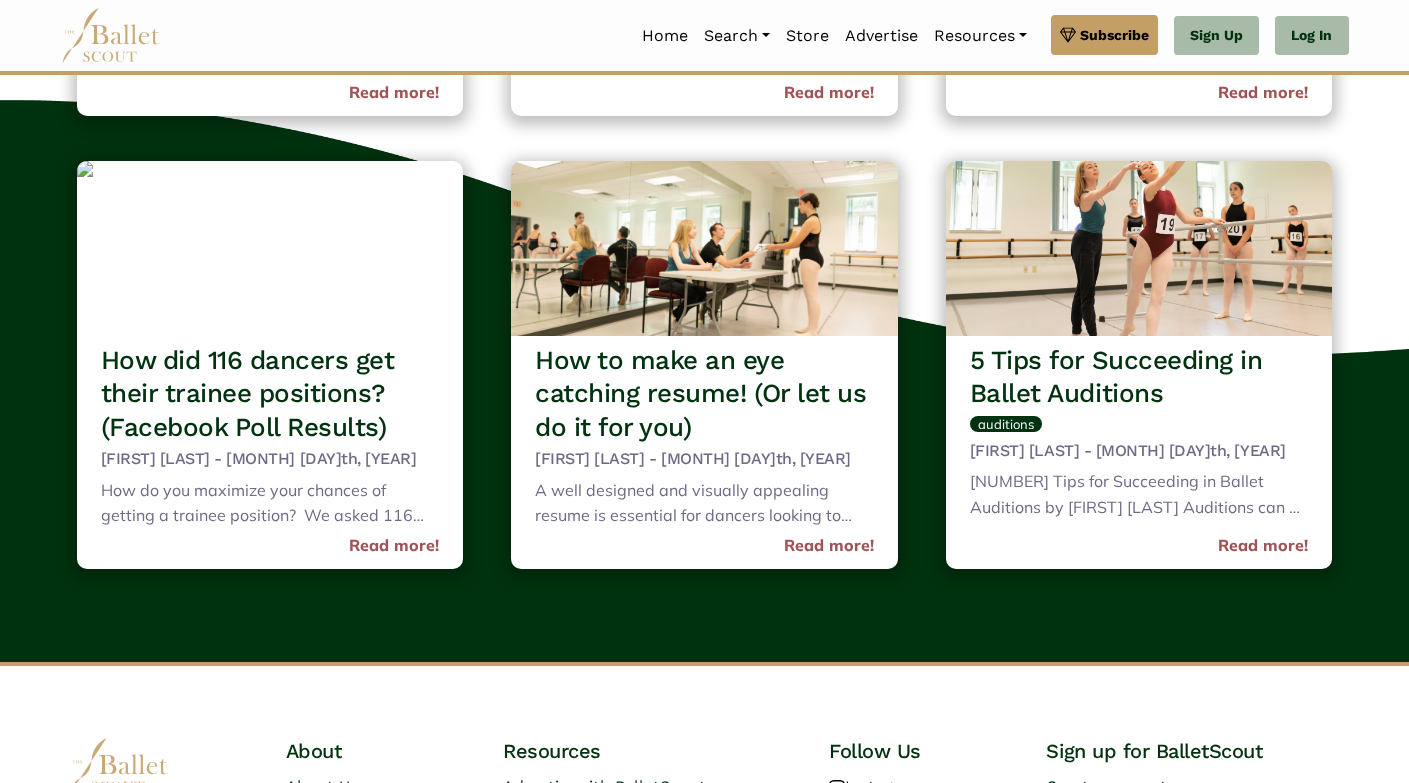click on "Frequently Asked Questions" at bounding box center (612, 877) 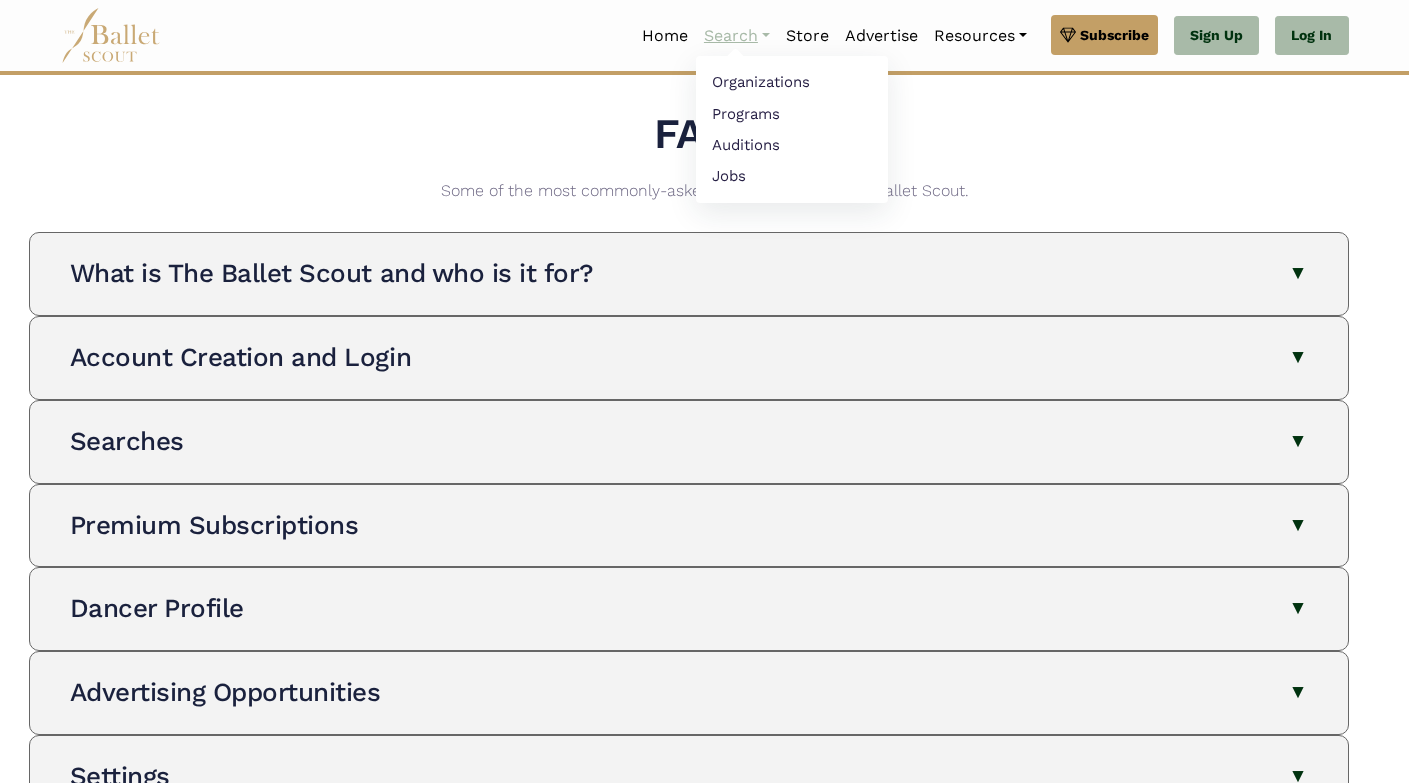 scroll, scrollTop: 0, scrollLeft: 0, axis: both 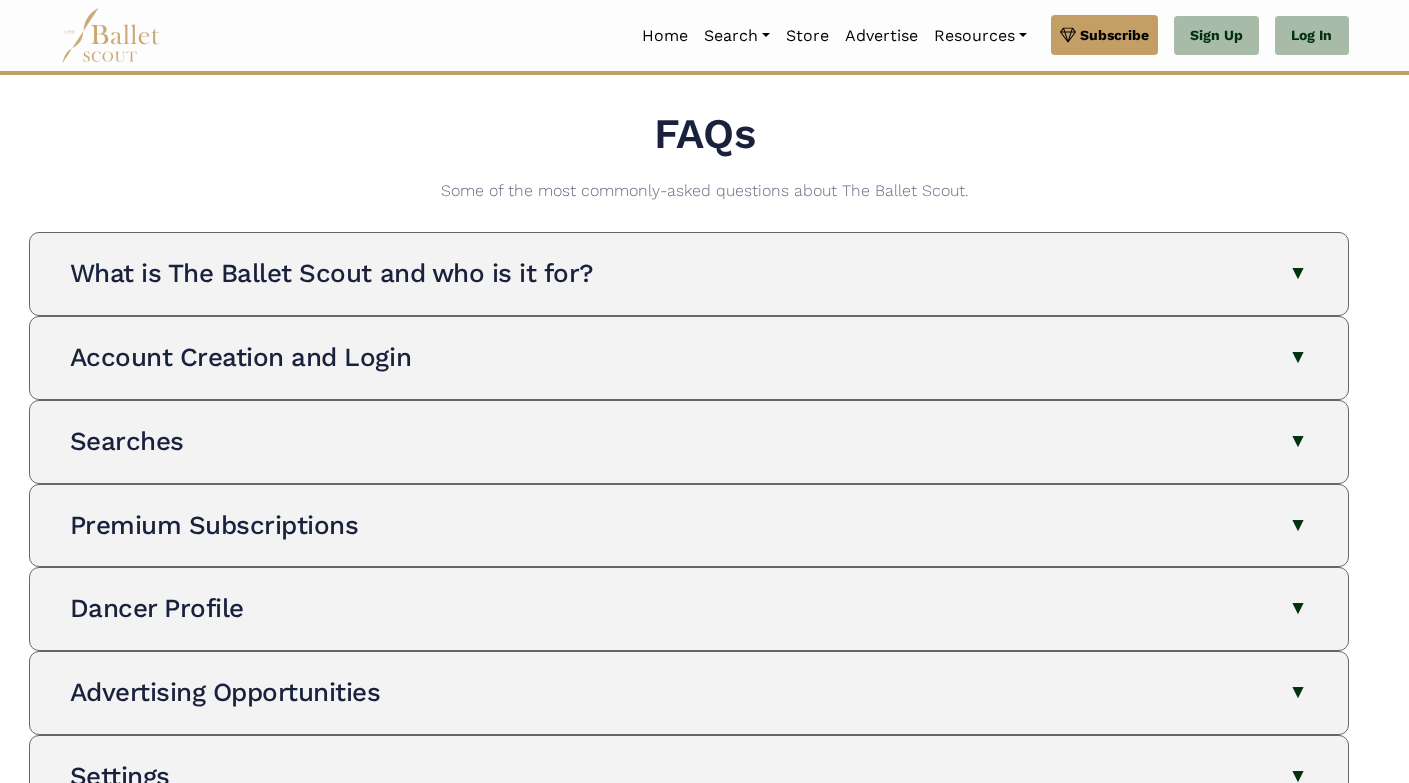 click at bounding box center [111, 35] 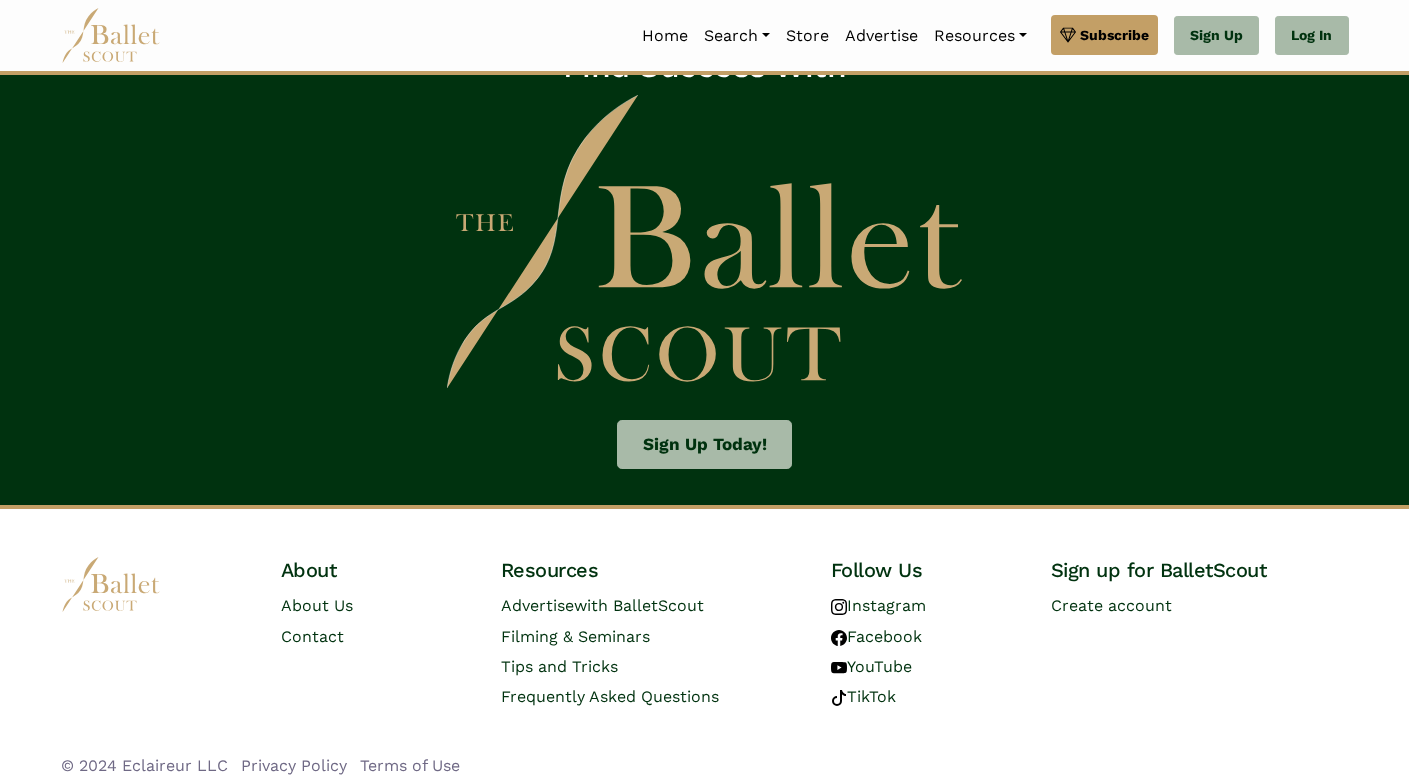 scroll, scrollTop: 3072, scrollLeft: 0, axis: vertical 